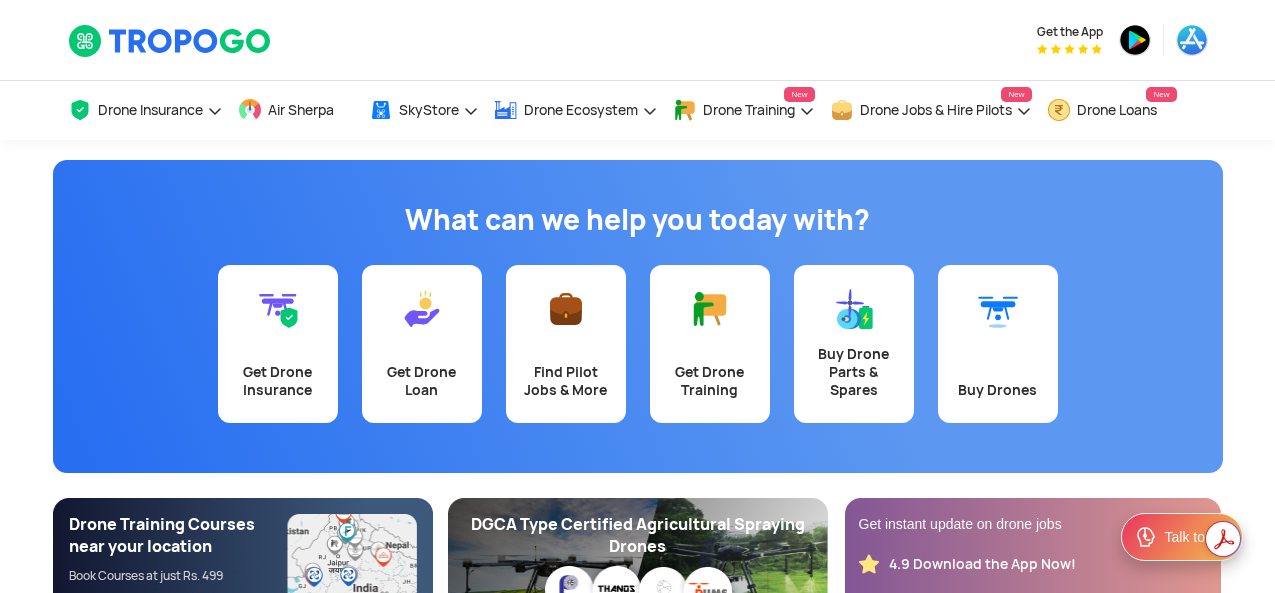 scroll, scrollTop: 0, scrollLeft: 0, axis: both 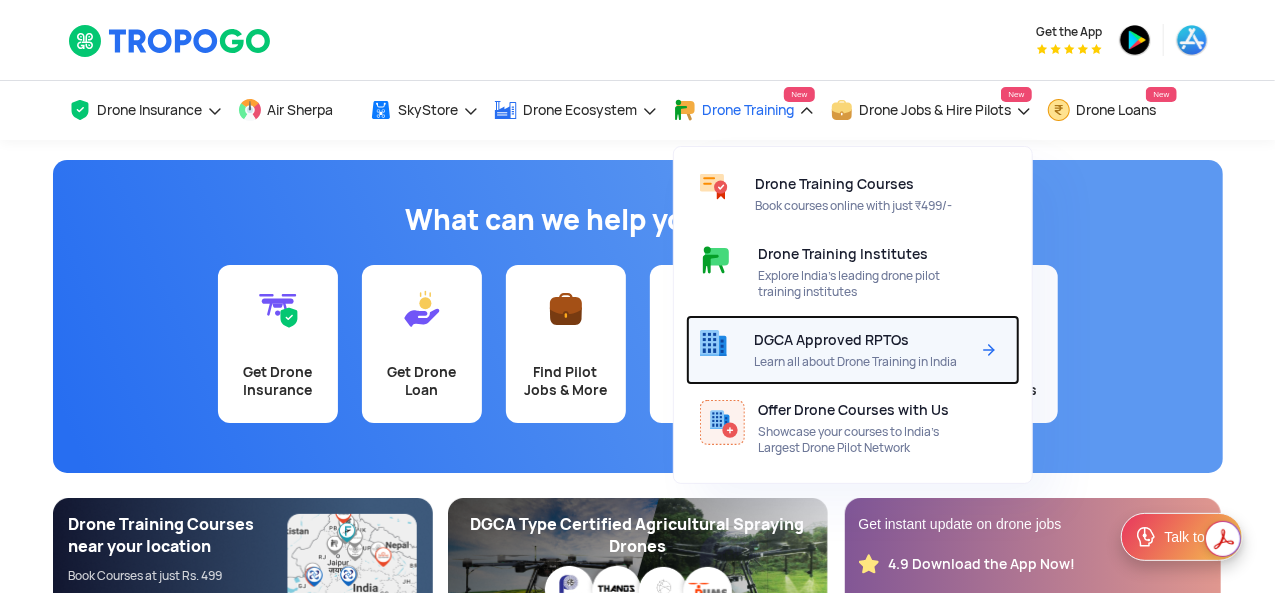 click on "DGCA Approved RPTOs" at bounding box center [831, 340] 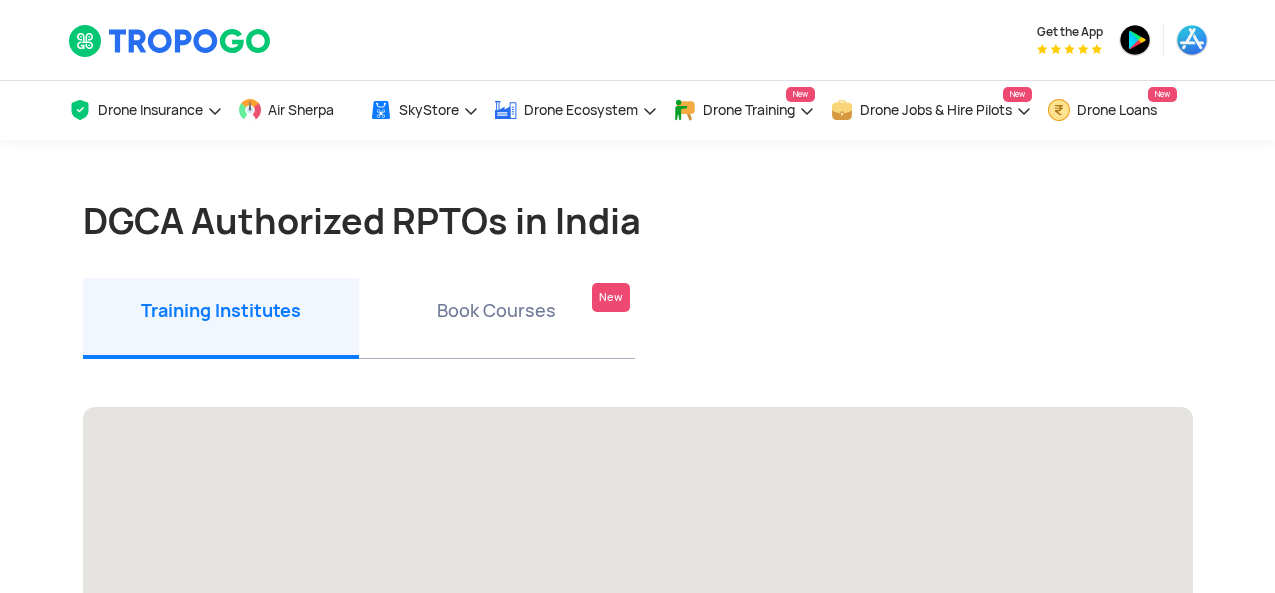 scroll, scrollTop: 0, scrollLeft: 0, axis: both 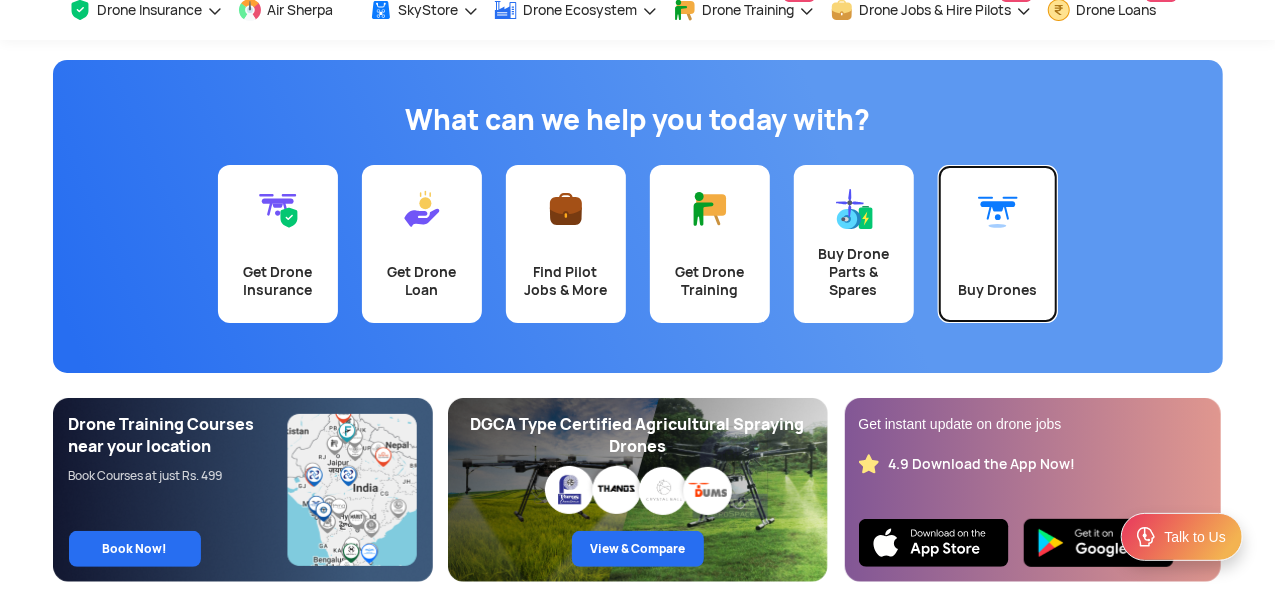 click on "Buy Drones" 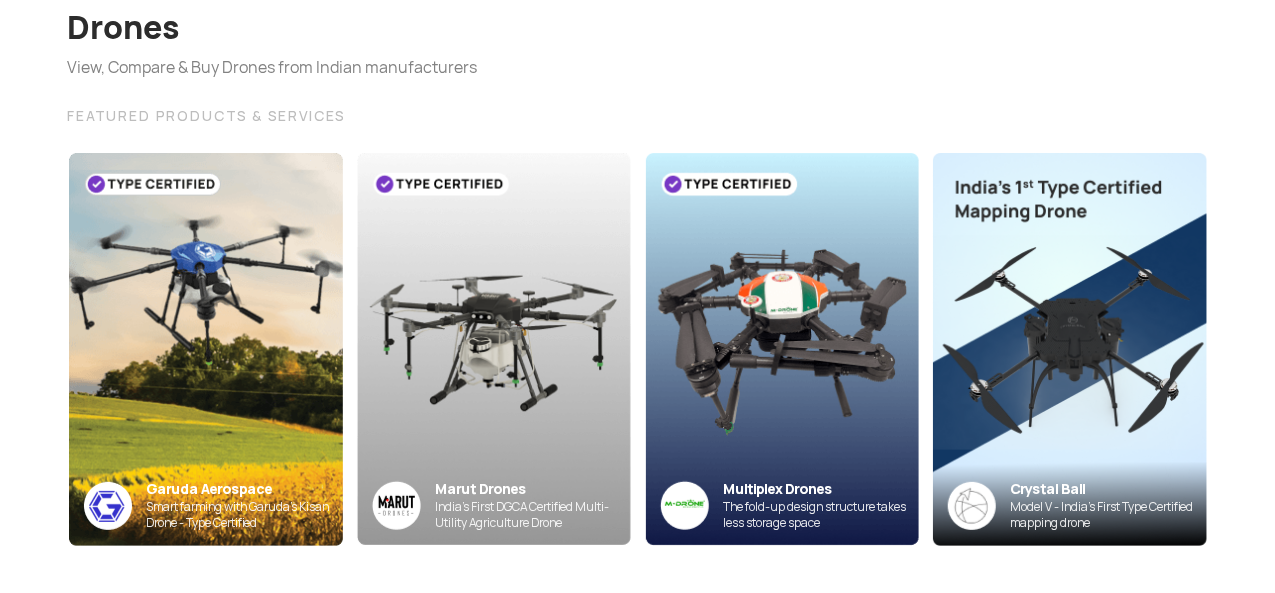 scroll, scrollTop: 200, scrollLeft: 0, axis: vertical 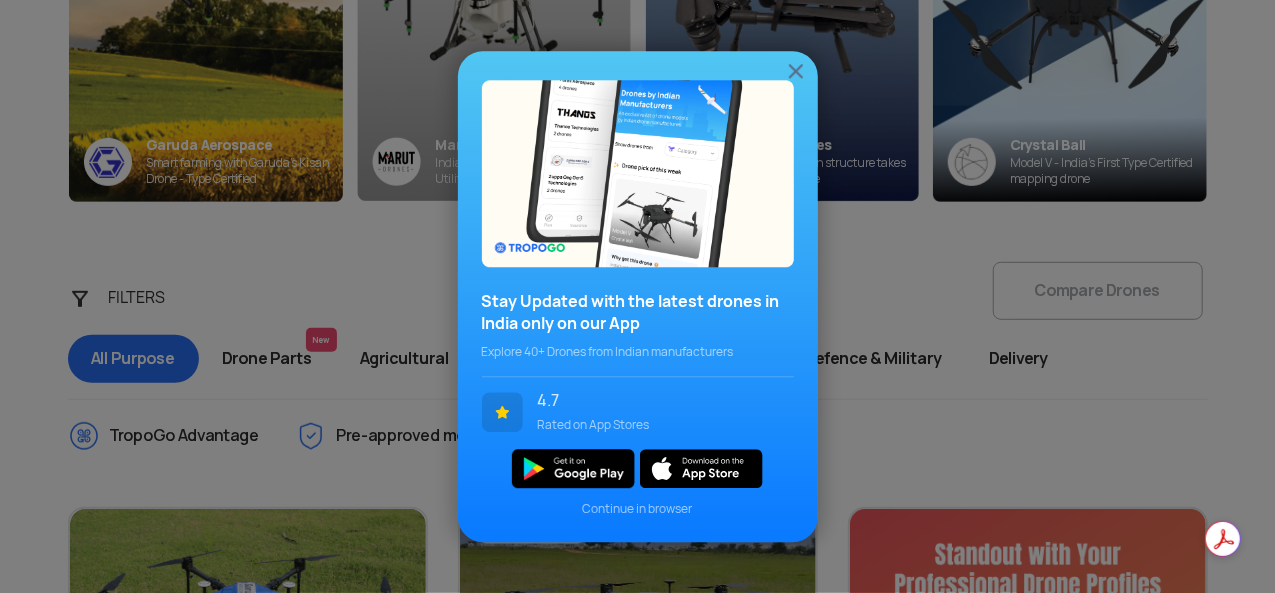 click 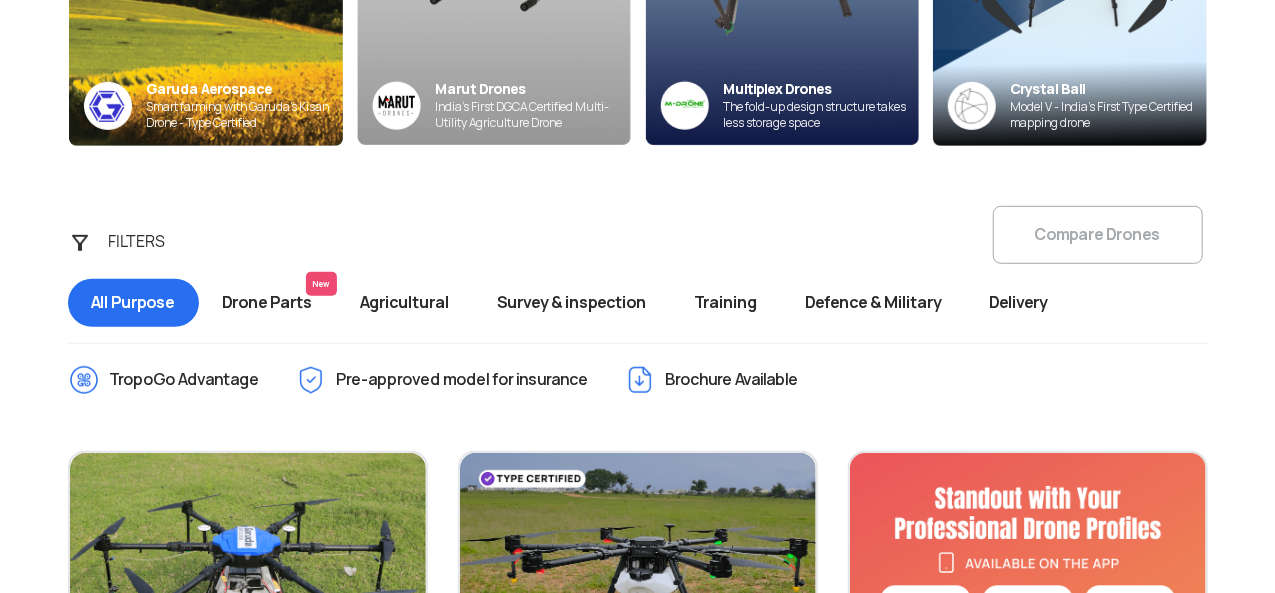 scroll, scrollTop: 600, scrollLeft: 0, axis: vertical 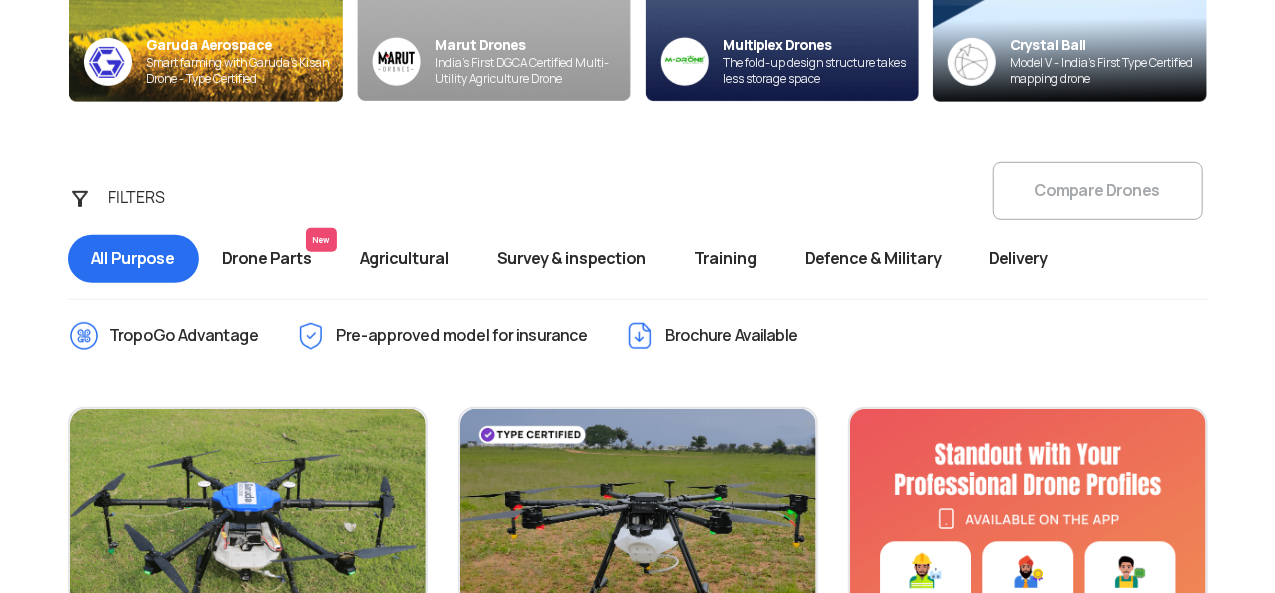 click on "Drone Parts  New" at bounding box center (268, 259) 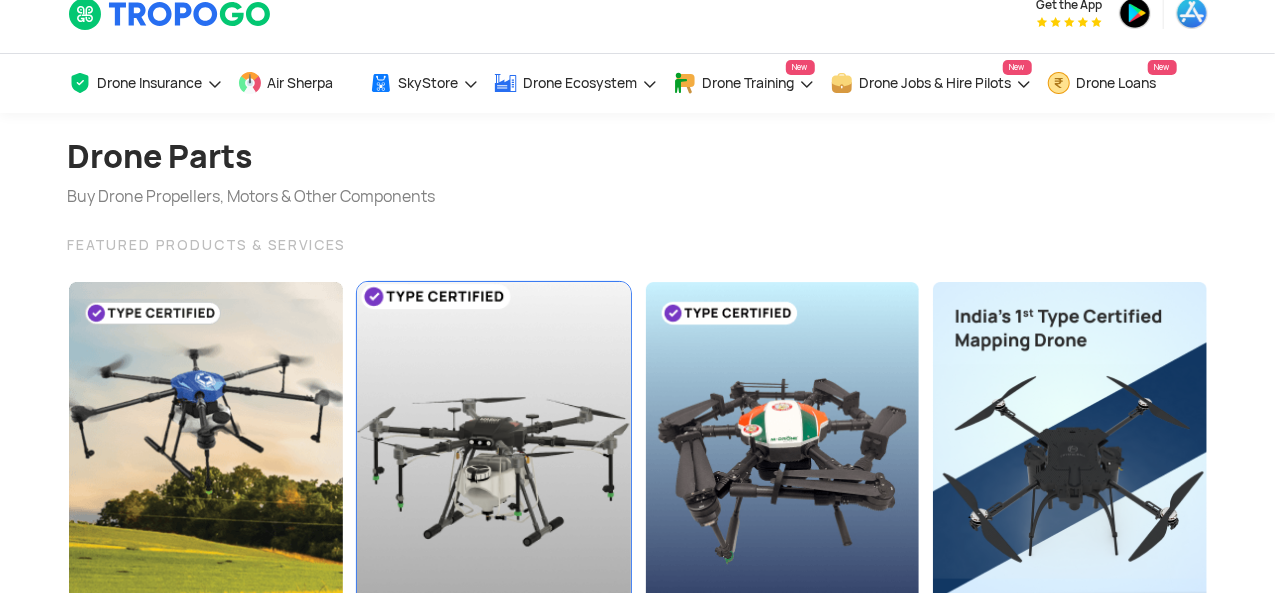 scroll, scrollTop: 0, scrollLeft: 0, axis: both 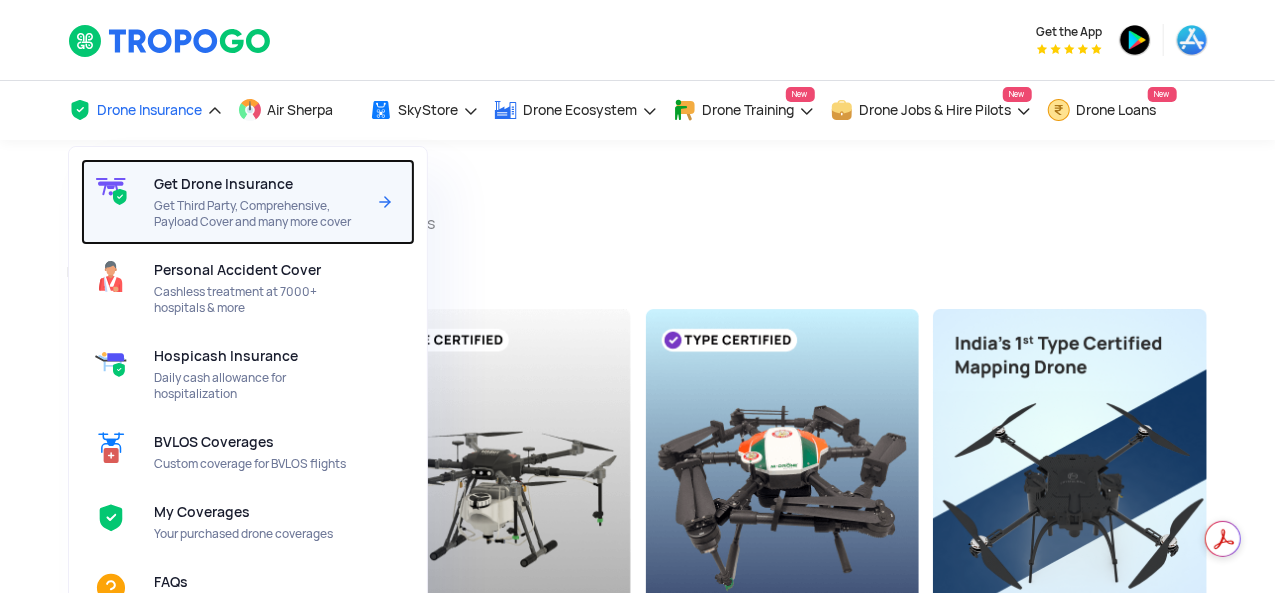 click on "Get Third Party, Comprehensive, Payload Cover and many more cover" at bounding box center [259, 214] 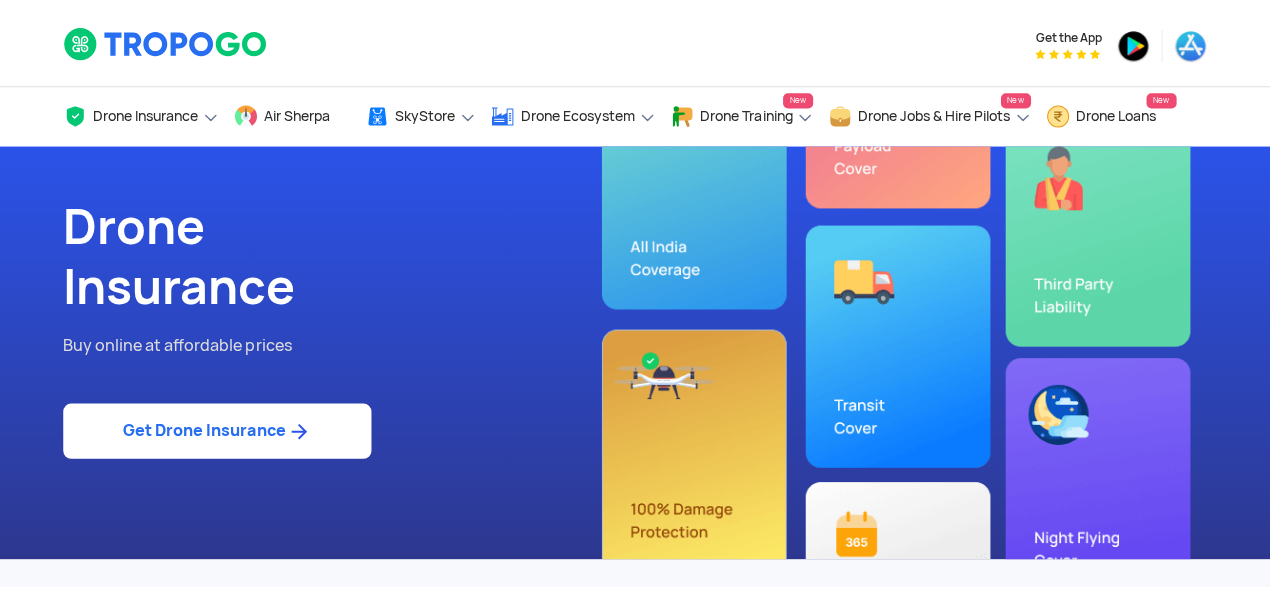scroll, scrollTop: 0, scrollLeft: 0, axis: both 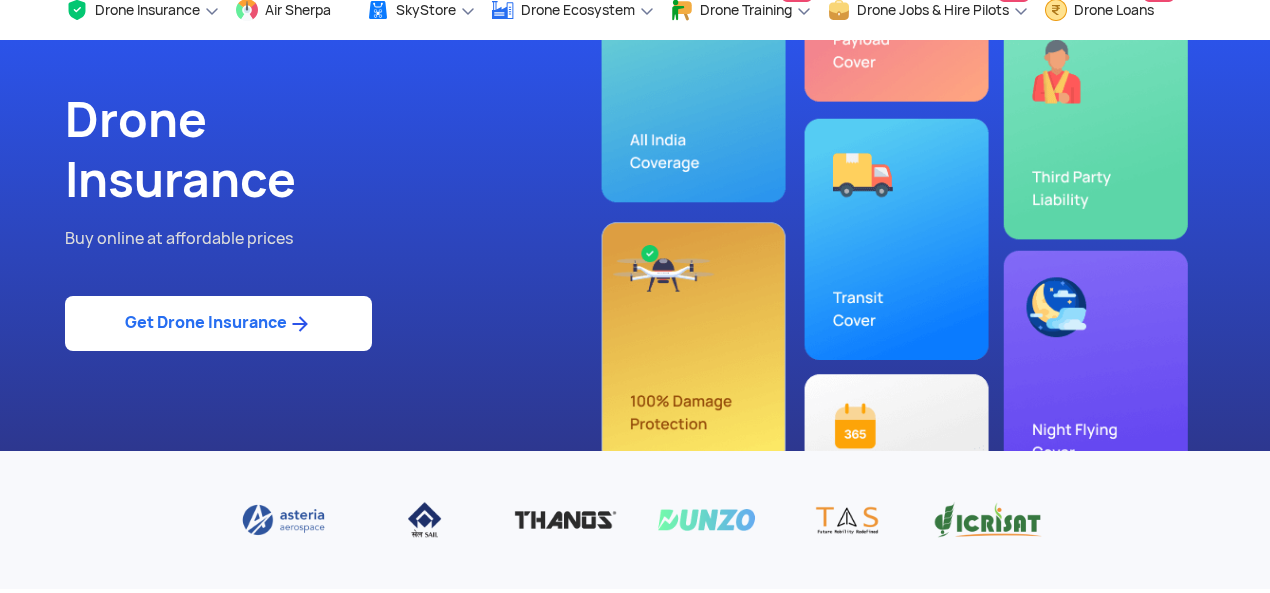 click on "Get Drone Insurance" 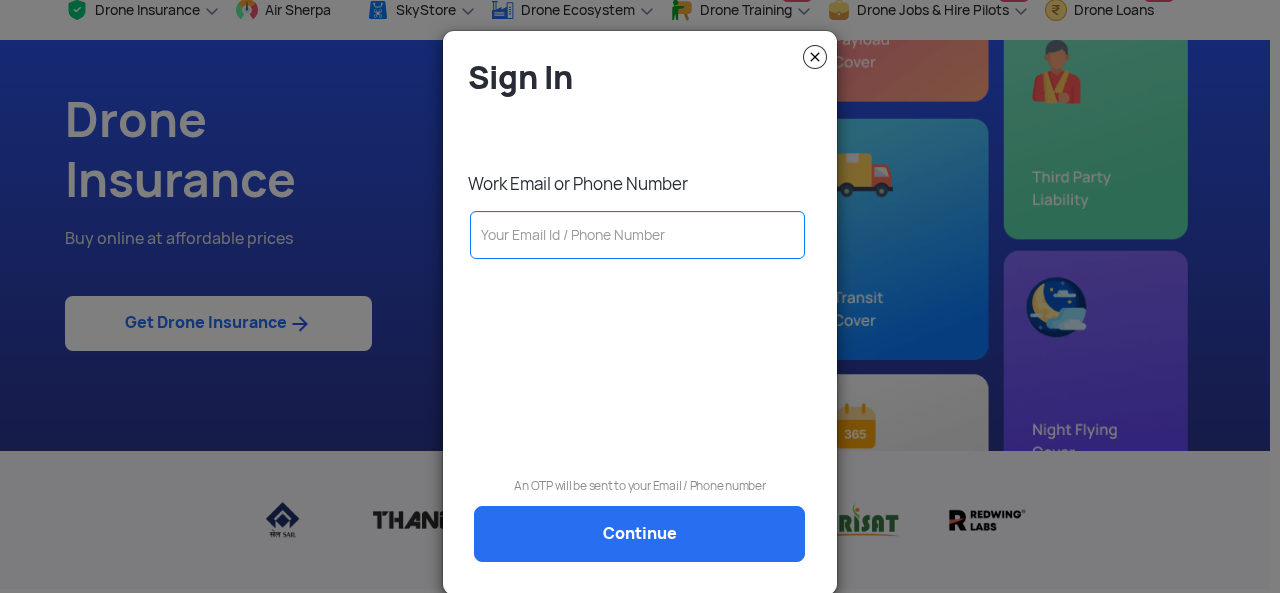 click 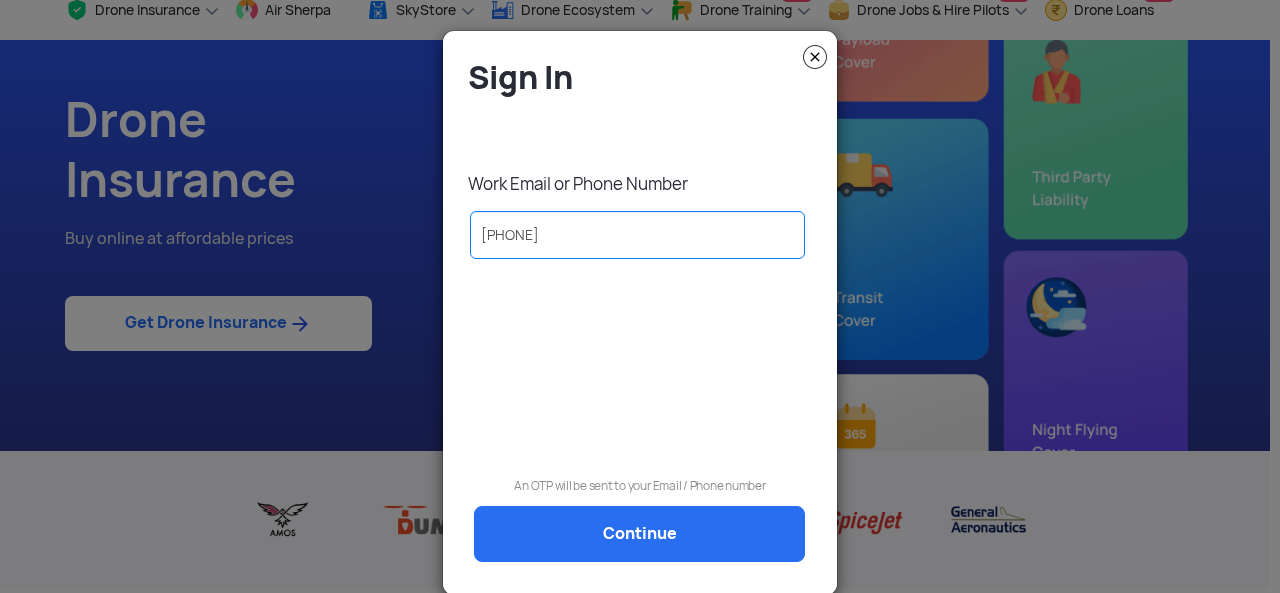 type on "8879814458" 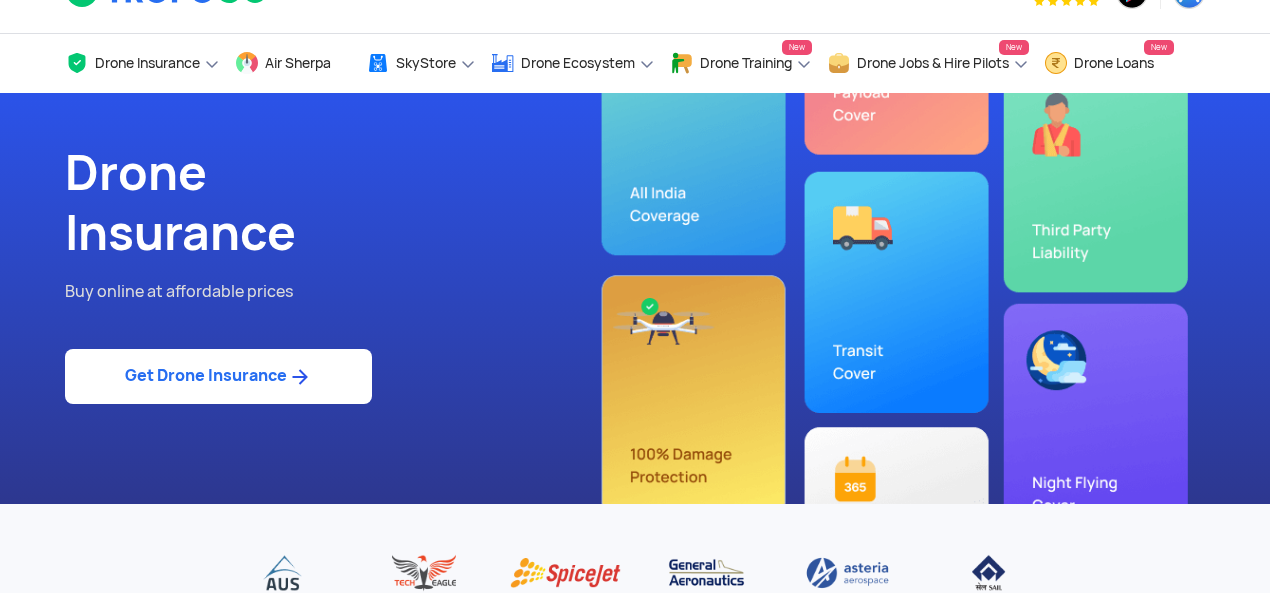 scroll, scrollTop: 0, scrollLeft: 0, axis: both 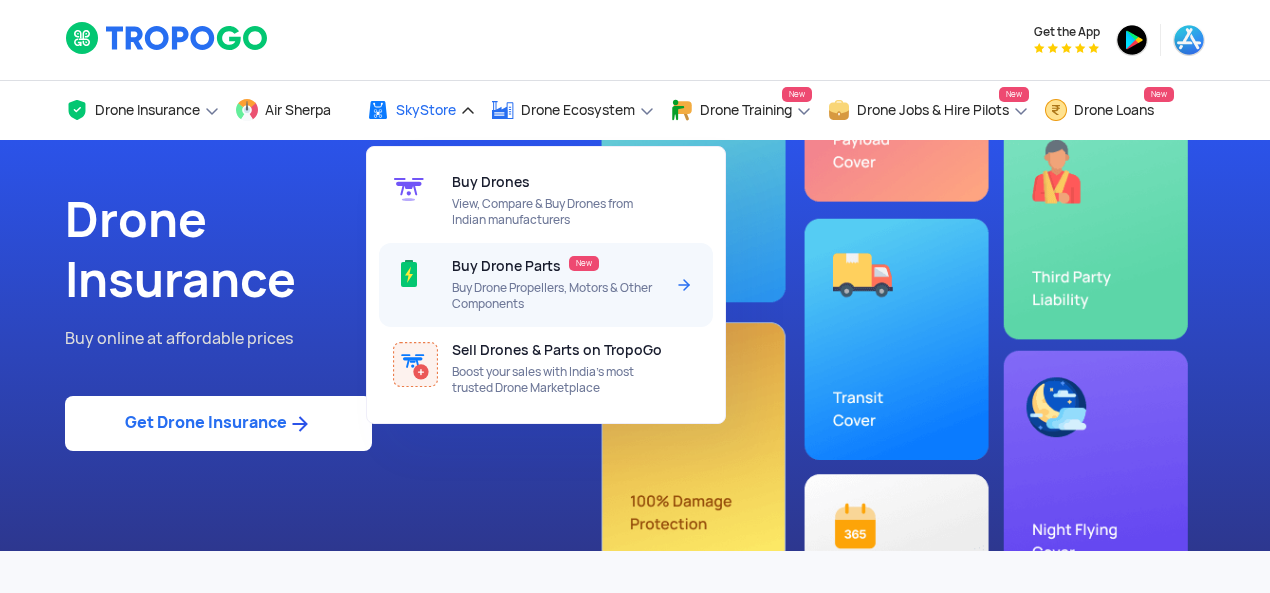 click at bounding box center [415, 285] 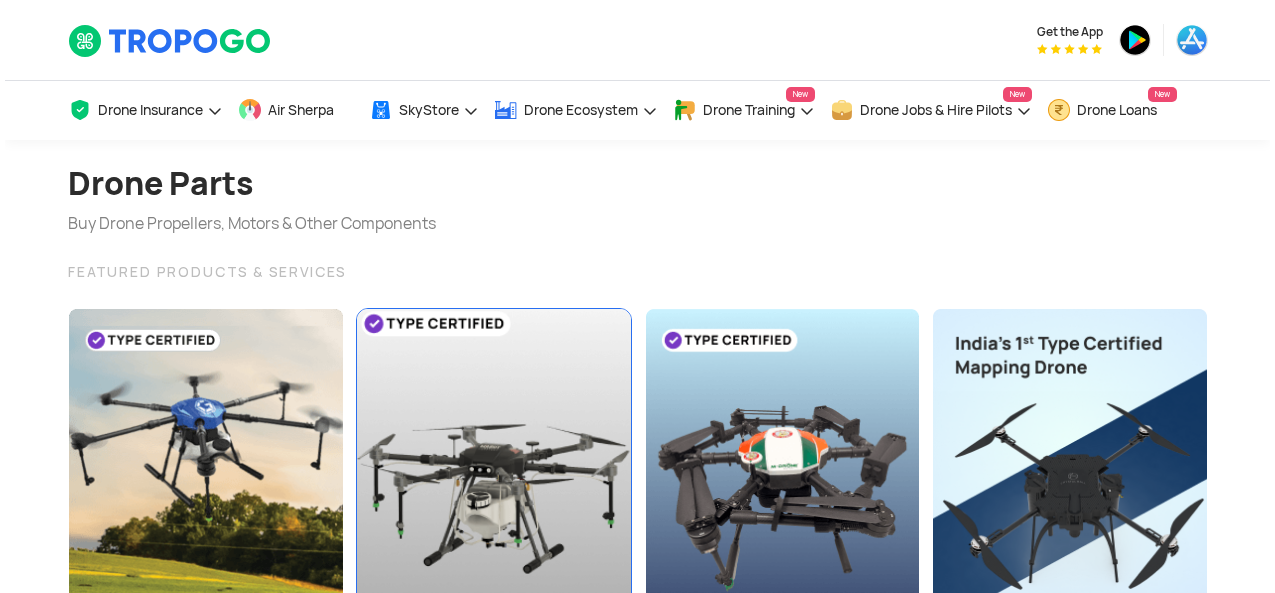 scroll, scrollTop: 0, scrollLeft: 0, axis: both 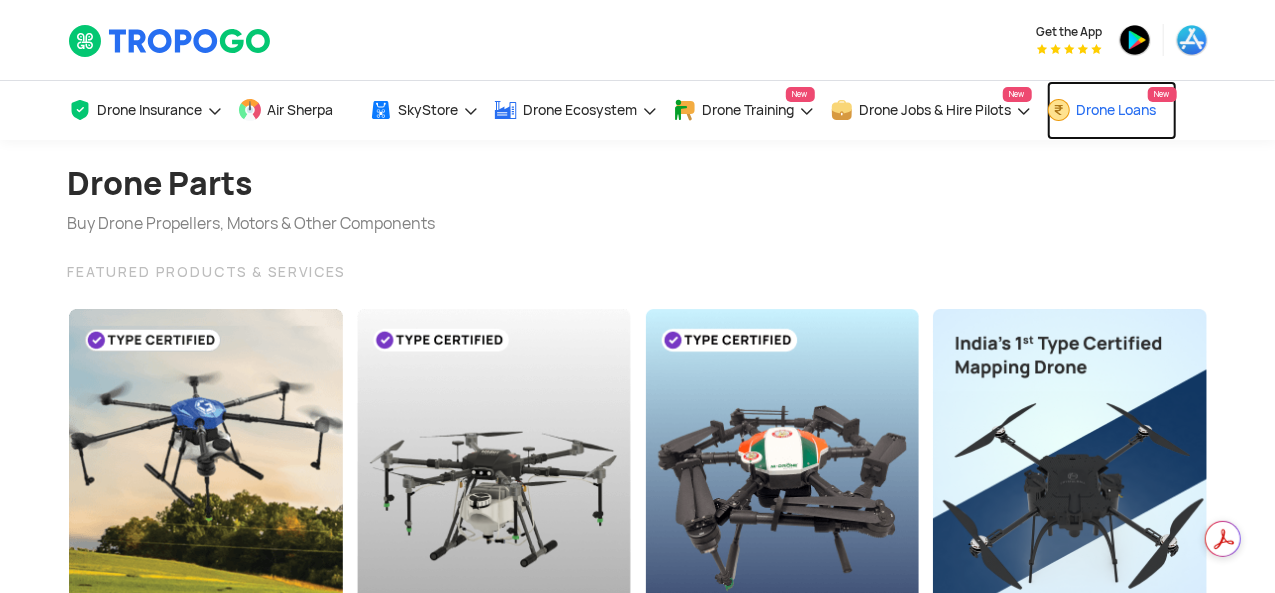 click on "Drone Loans" at bounding box center [1117, 110] 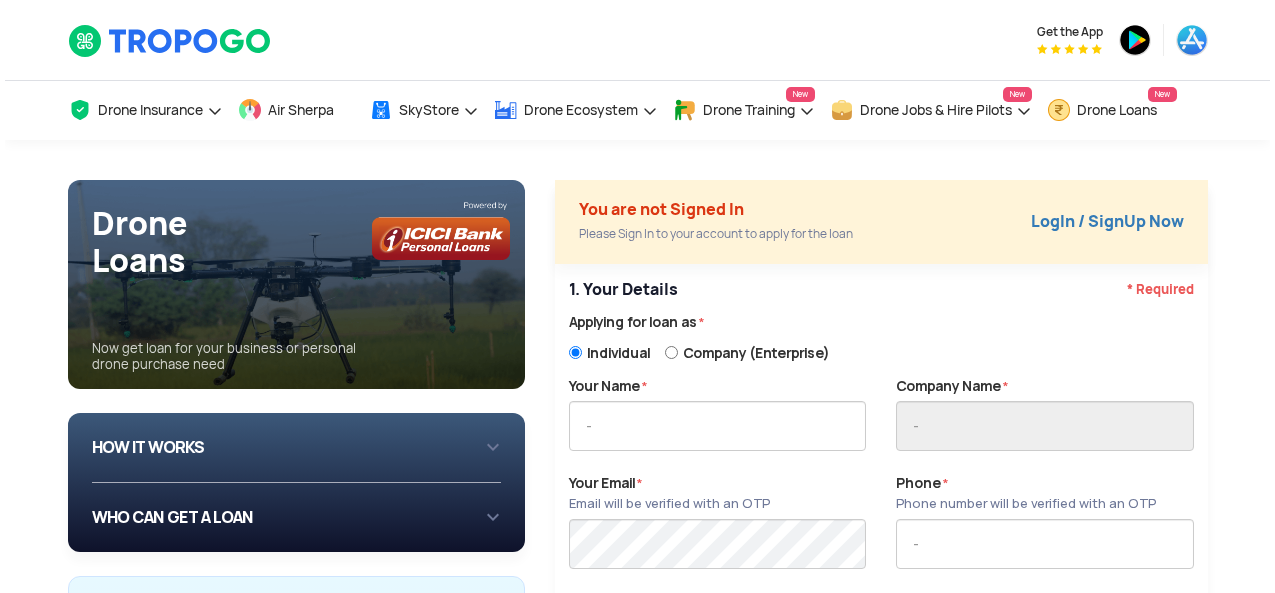 scroll, scrollTop: 0, scrollLeft: 0, axis: both 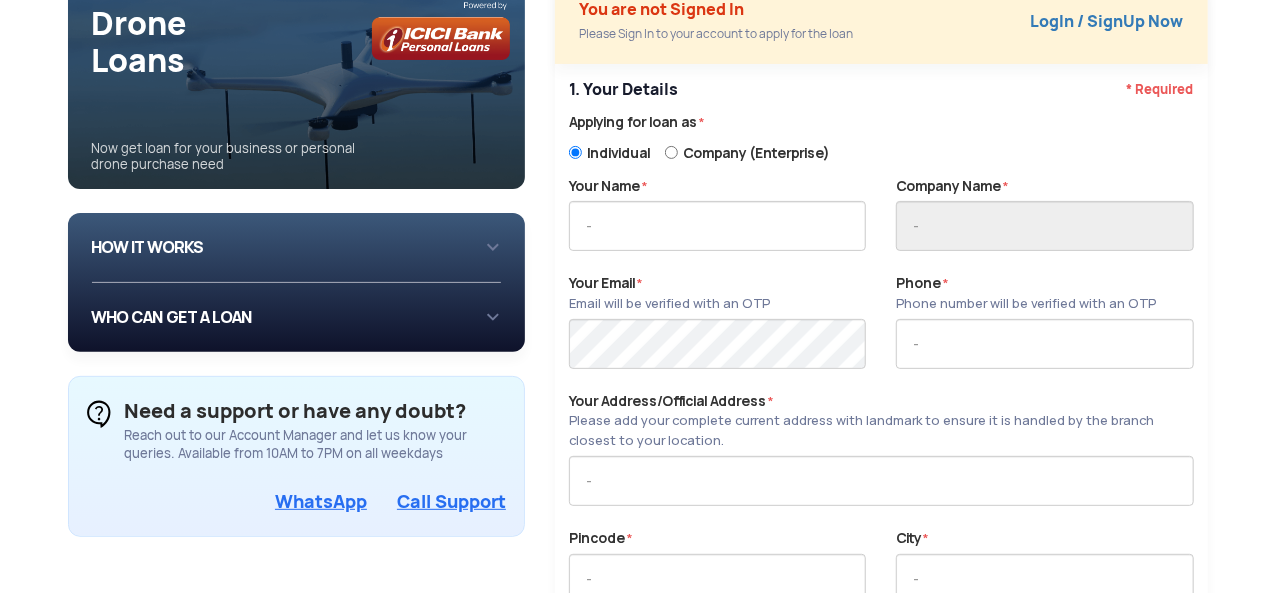 click on "HOW IT WORKS  1  Login/Create you account with your [EMAIL] or [PHONE]  2  Fill in your loan requirements and submit your request  3  Bank representatives will reach out to you within 48 hrs to assess your application  4  Once approved, the loan amount will be disbursed to your account" at bounding box center [297, 247] 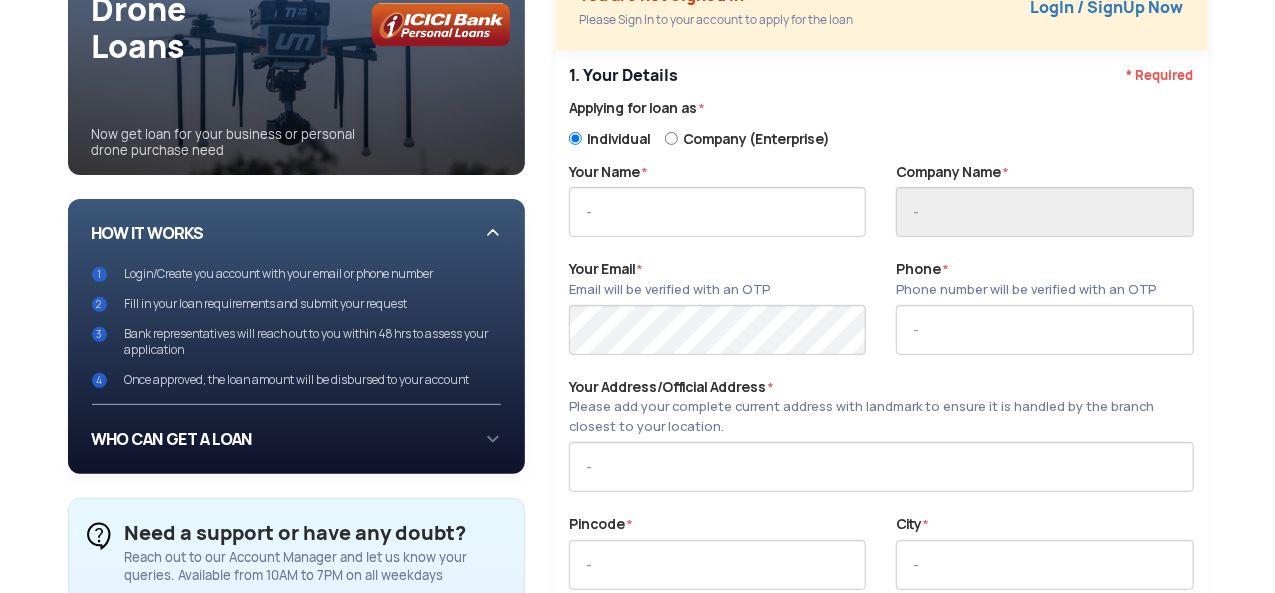 scroll, scrollTop: 100, scrollLeft: 0, axis: vertical 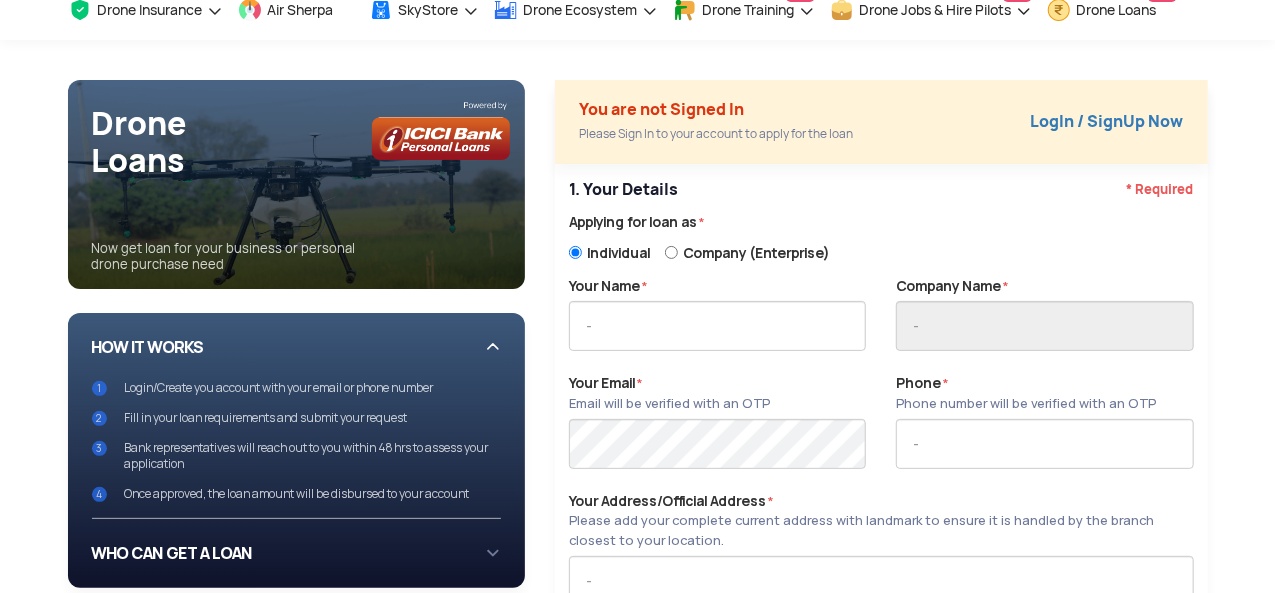 click on "WHO CAN GET A LOAN   If you are an individual looking to:  Buy drone for personal use Buy drone for business use  If you are a company looking to:  Buy drones for providing drone services  If you are a farmer looking to:  Buy agricultural drones for your farm" at bounding box center [297, 553] 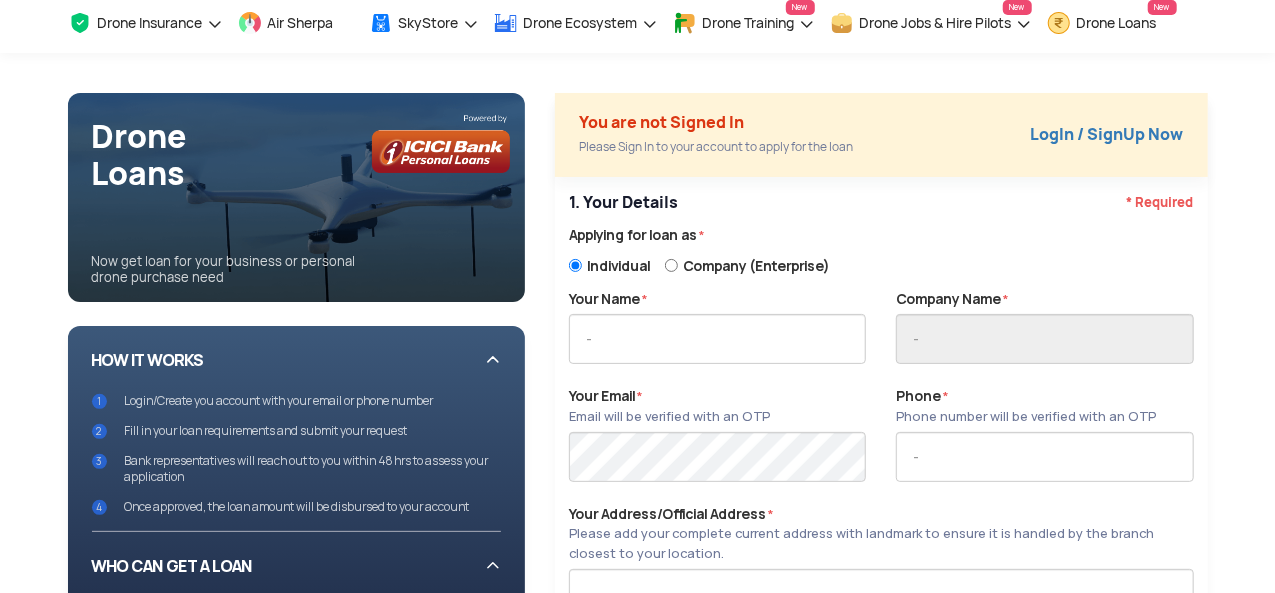 scroll, scrollTop: 0, scrollLeft: 0, axis: both 